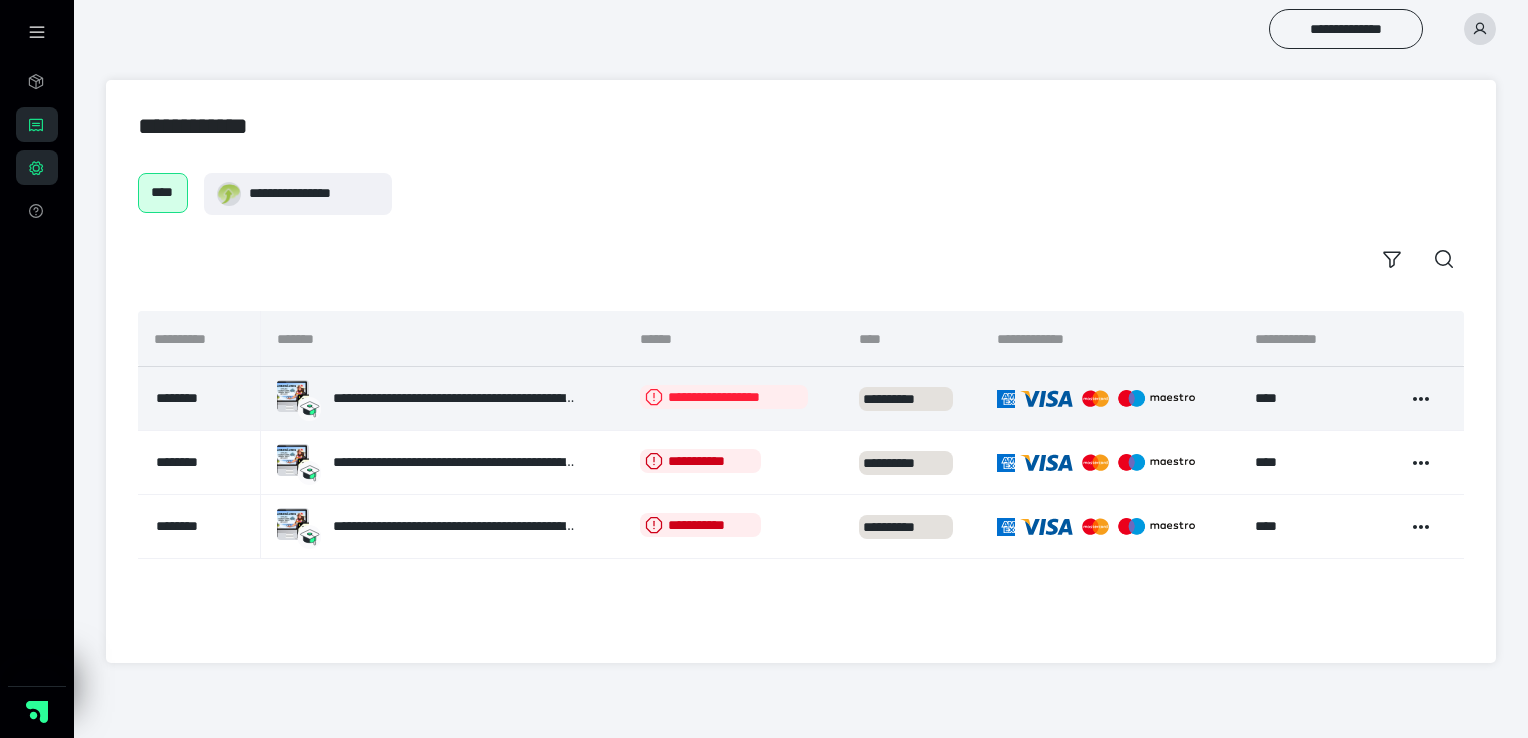 scroll, scrollTop: 0, scrollLeft: 0, axis: both 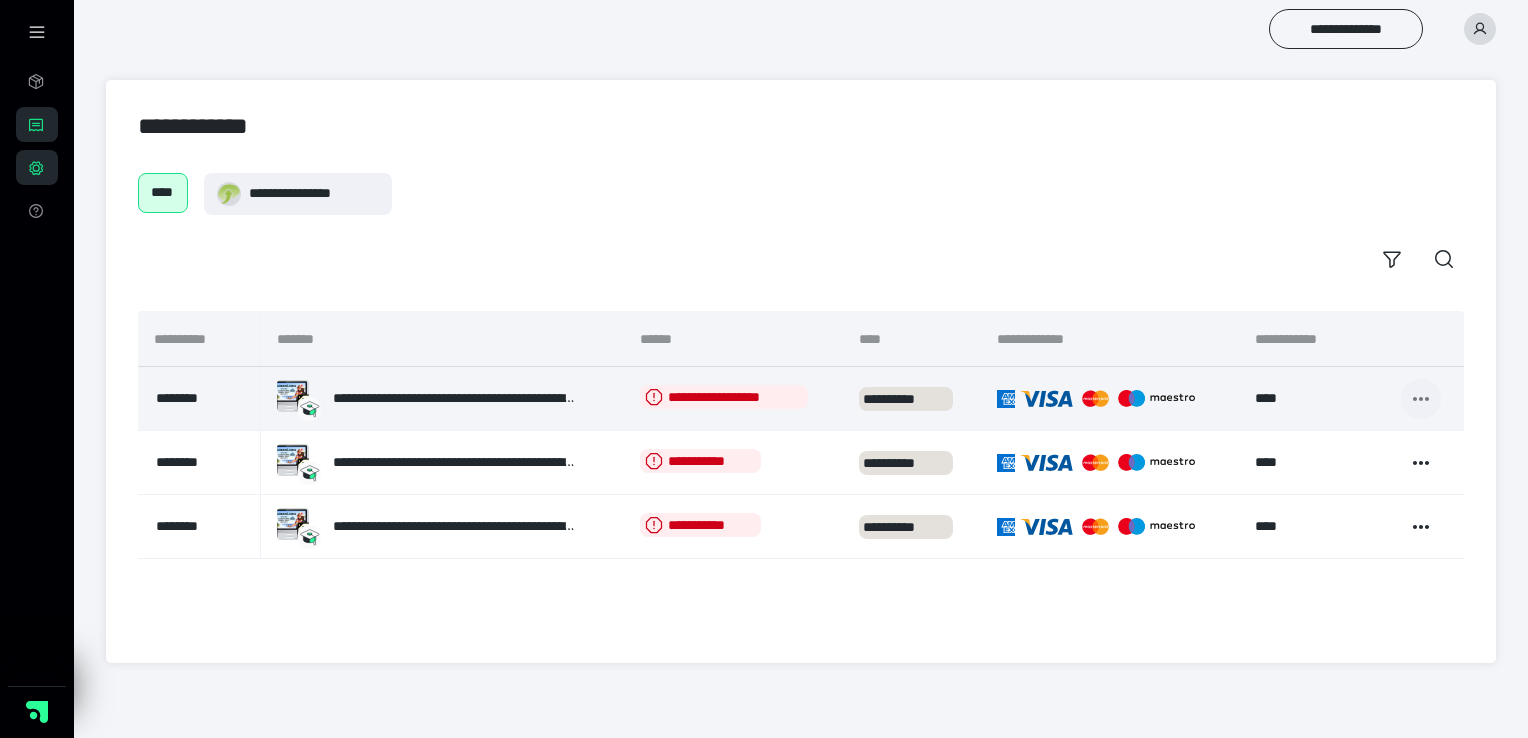 click 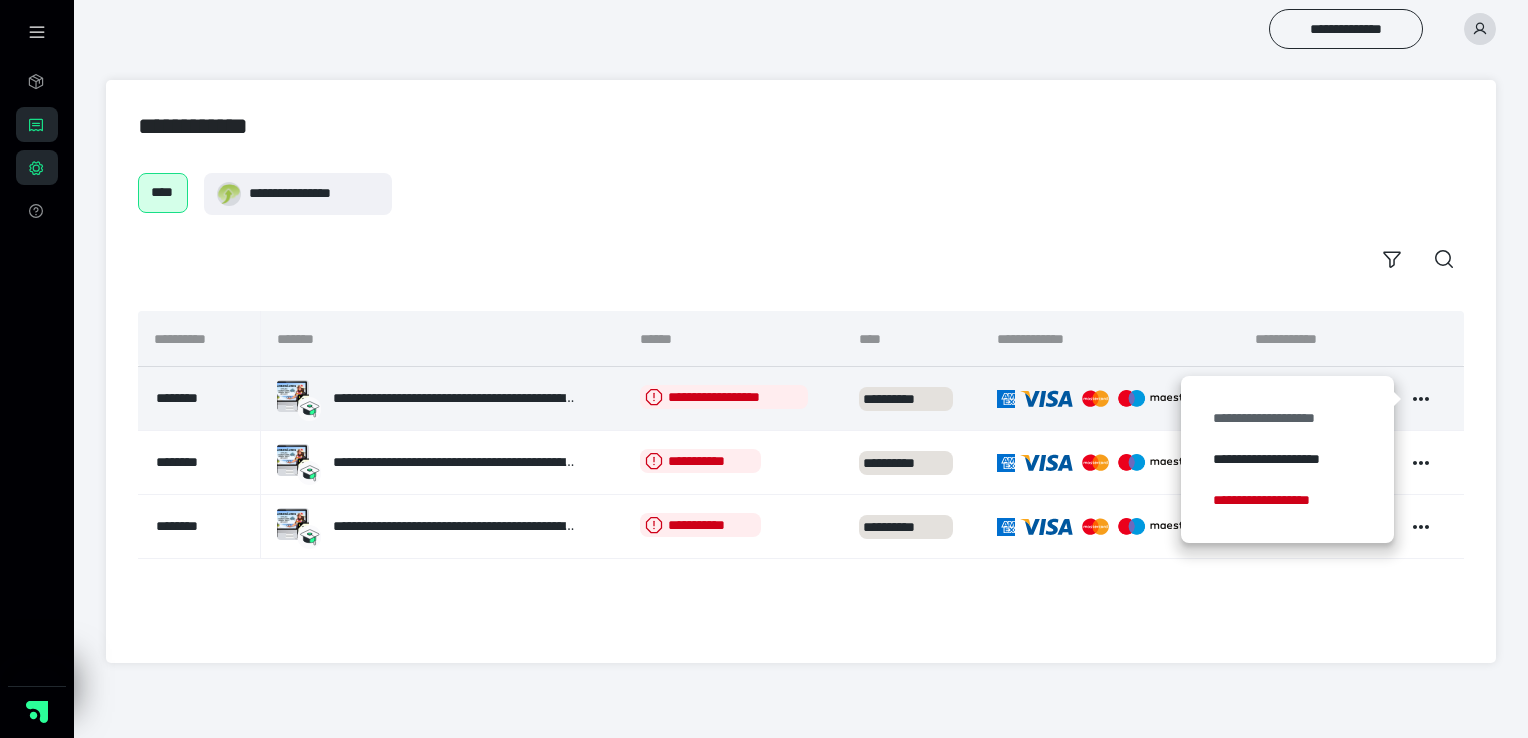 click on "**********" at bounding box center (1287, 418) 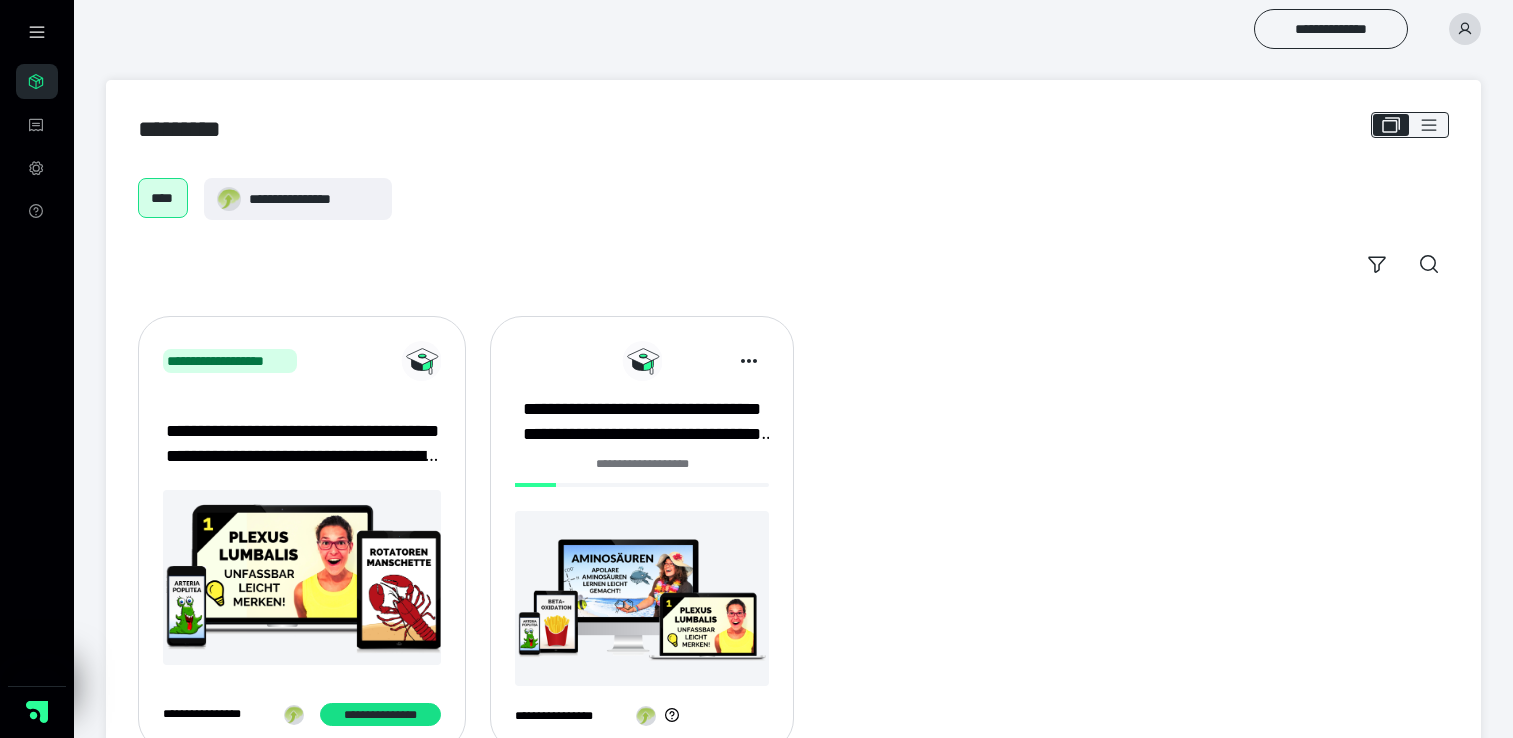 scroll, scrollTop: 0, scrollLeft: 0, axis: both 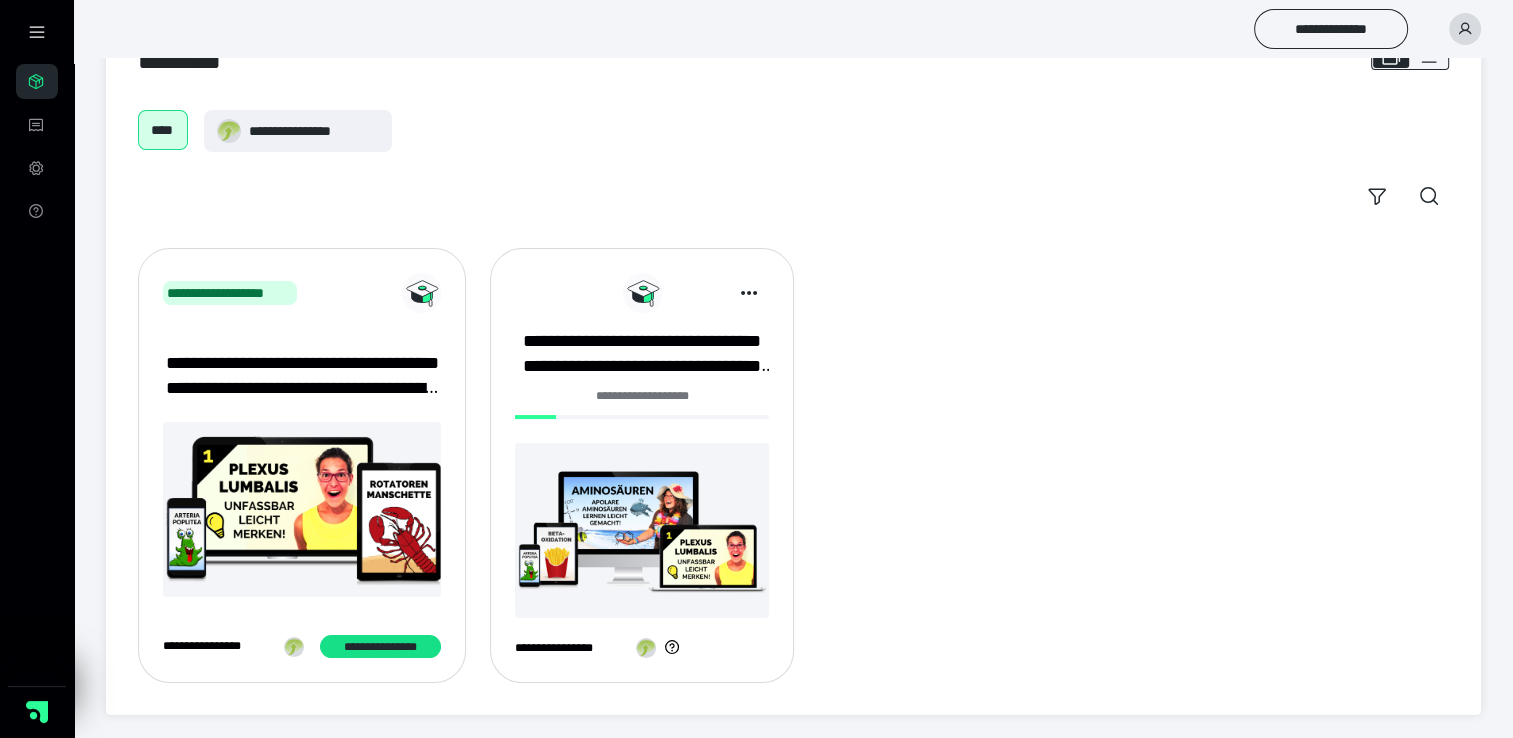 click at bounding box center (642, 530) 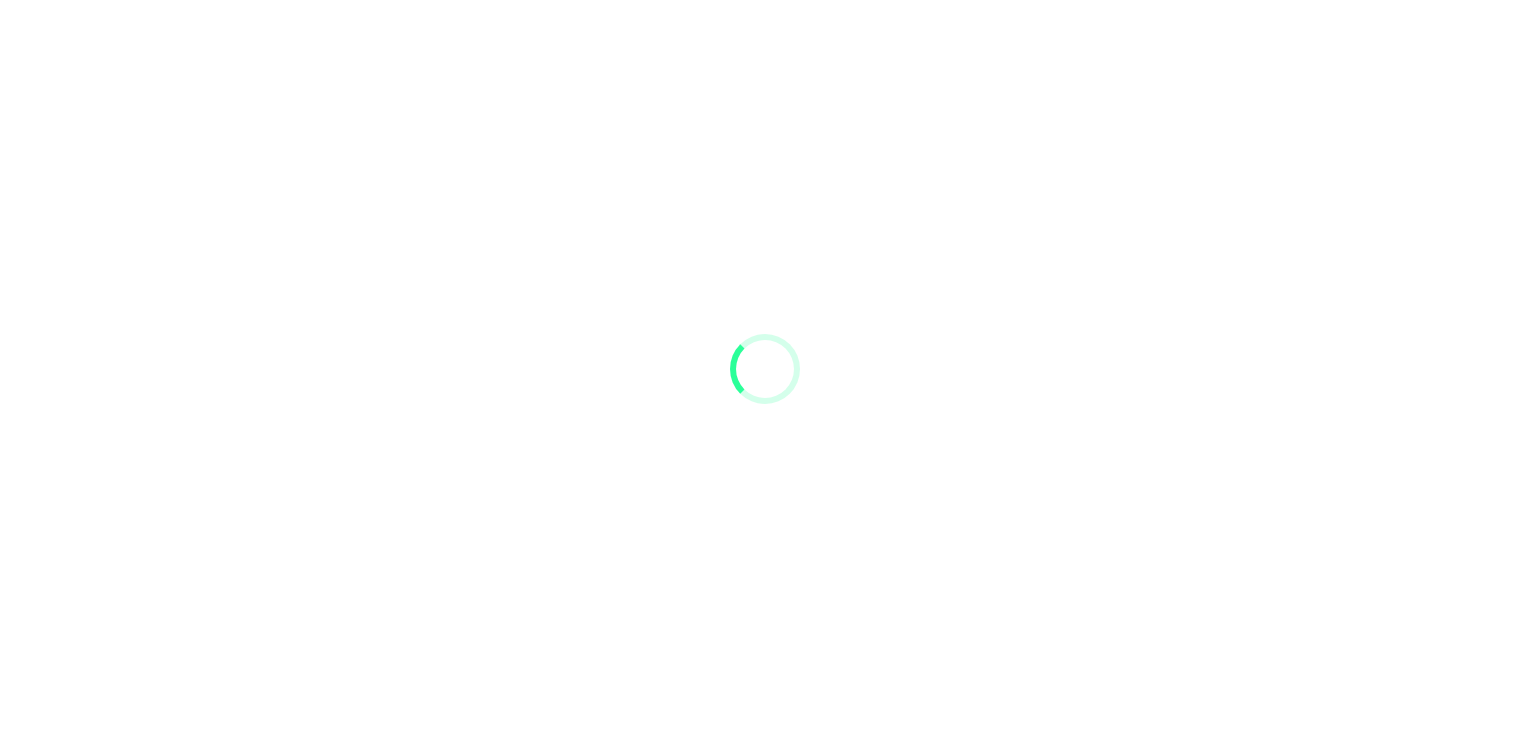 scroll, scrollTop: 0, scrollLeft: 0, axis: both 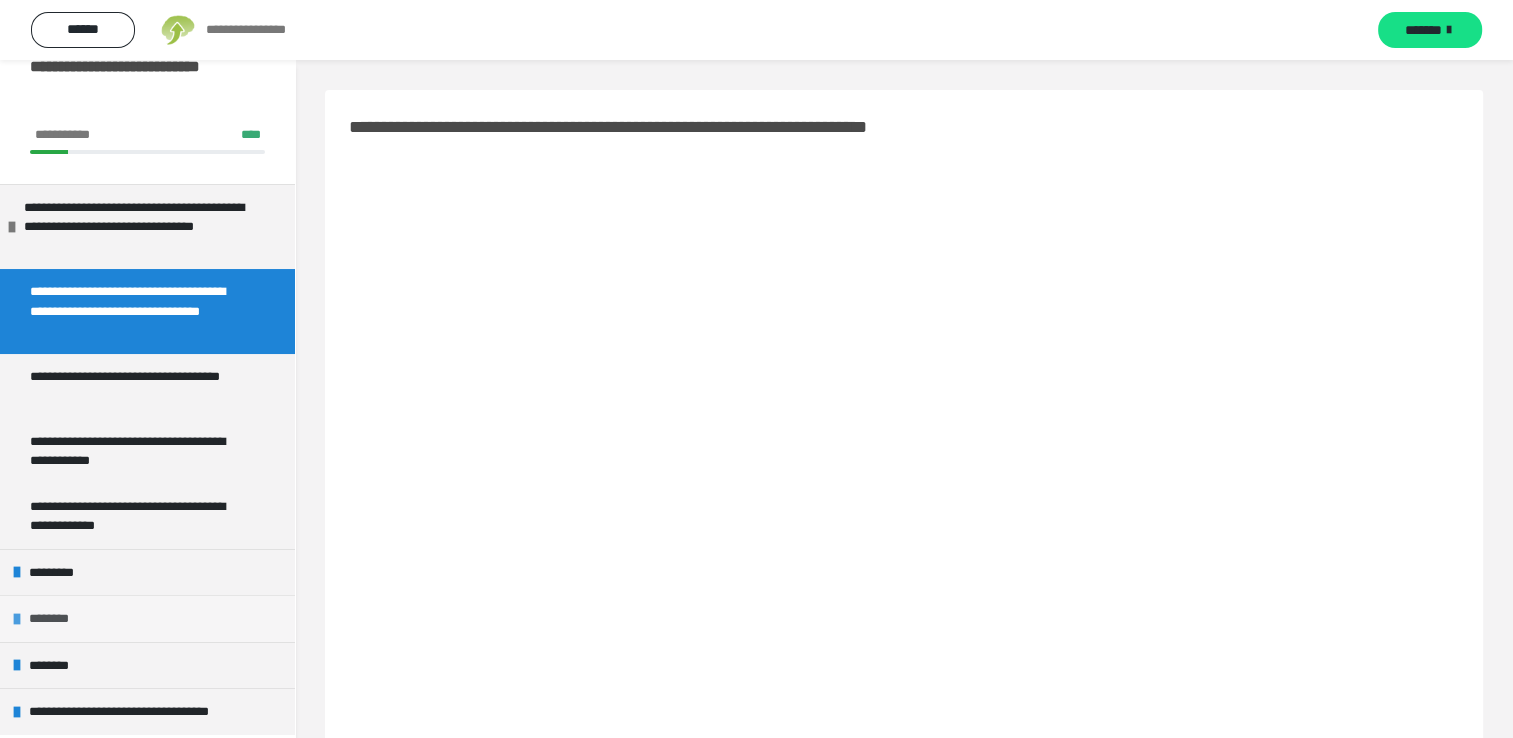 click on "********" at bounding box center [147, 618] 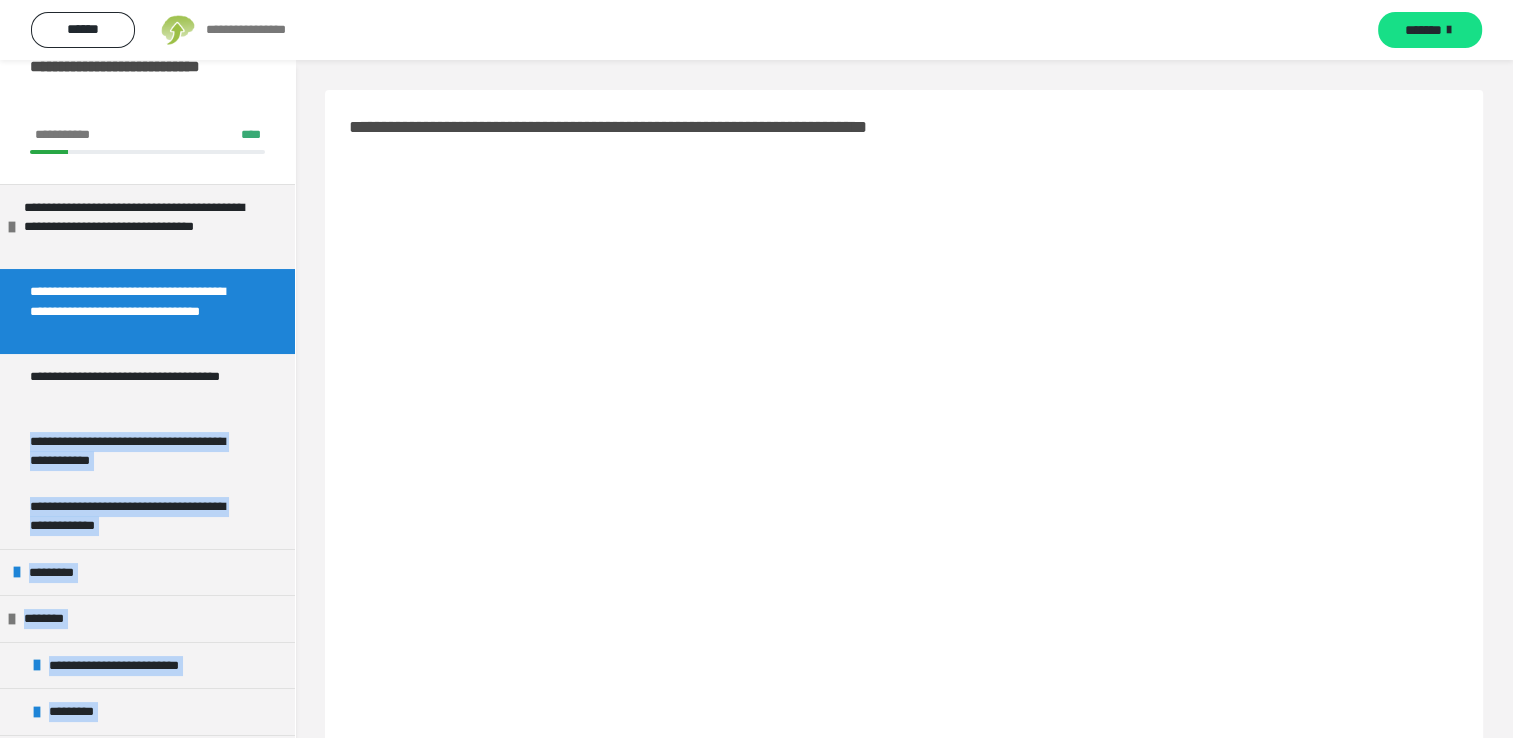 drag, startPoint x: 284, startPoint y: 416, endPoint x: 288, endPoint y: 462, distance: 46.173584 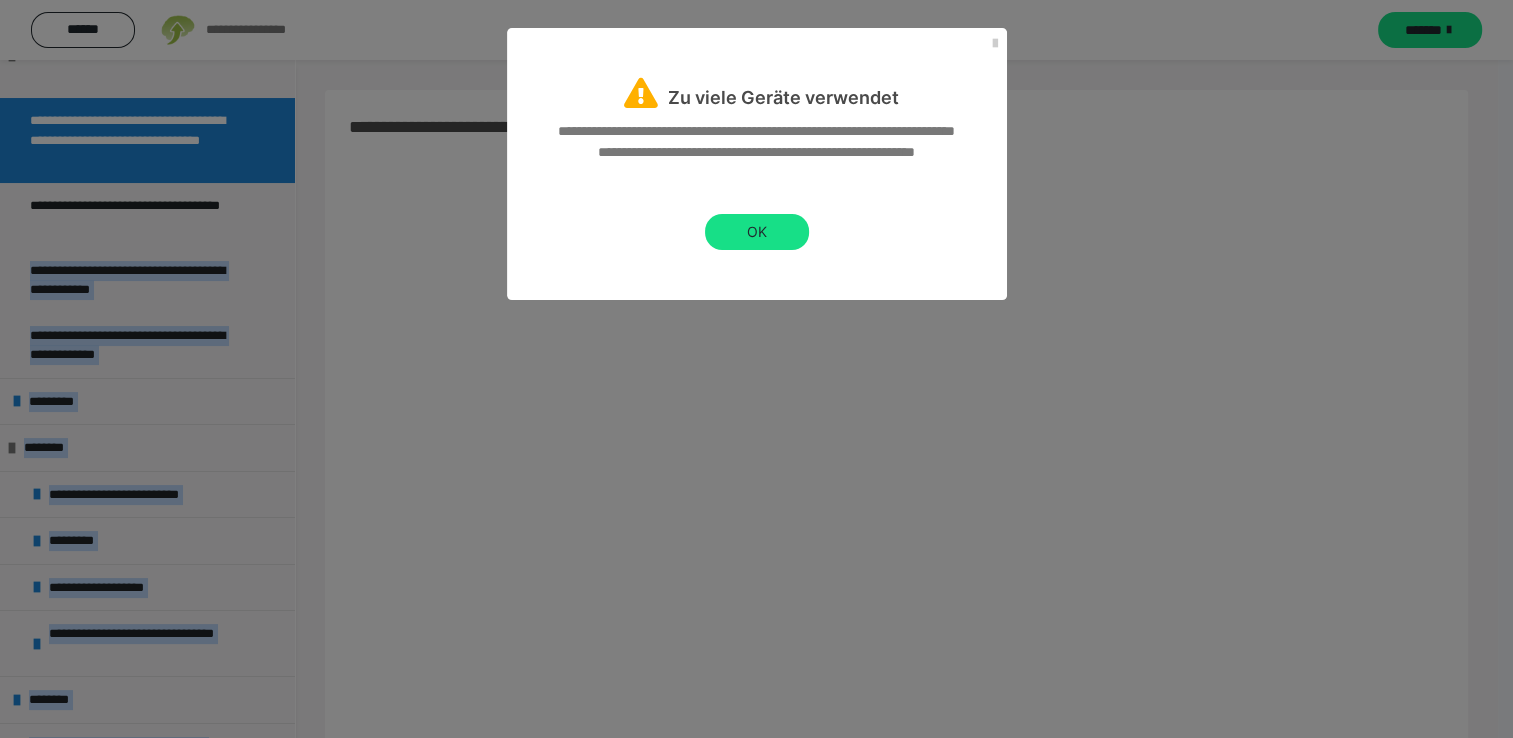scroll, scrollTop: 244, scrollLeft: 0, axis: vertical 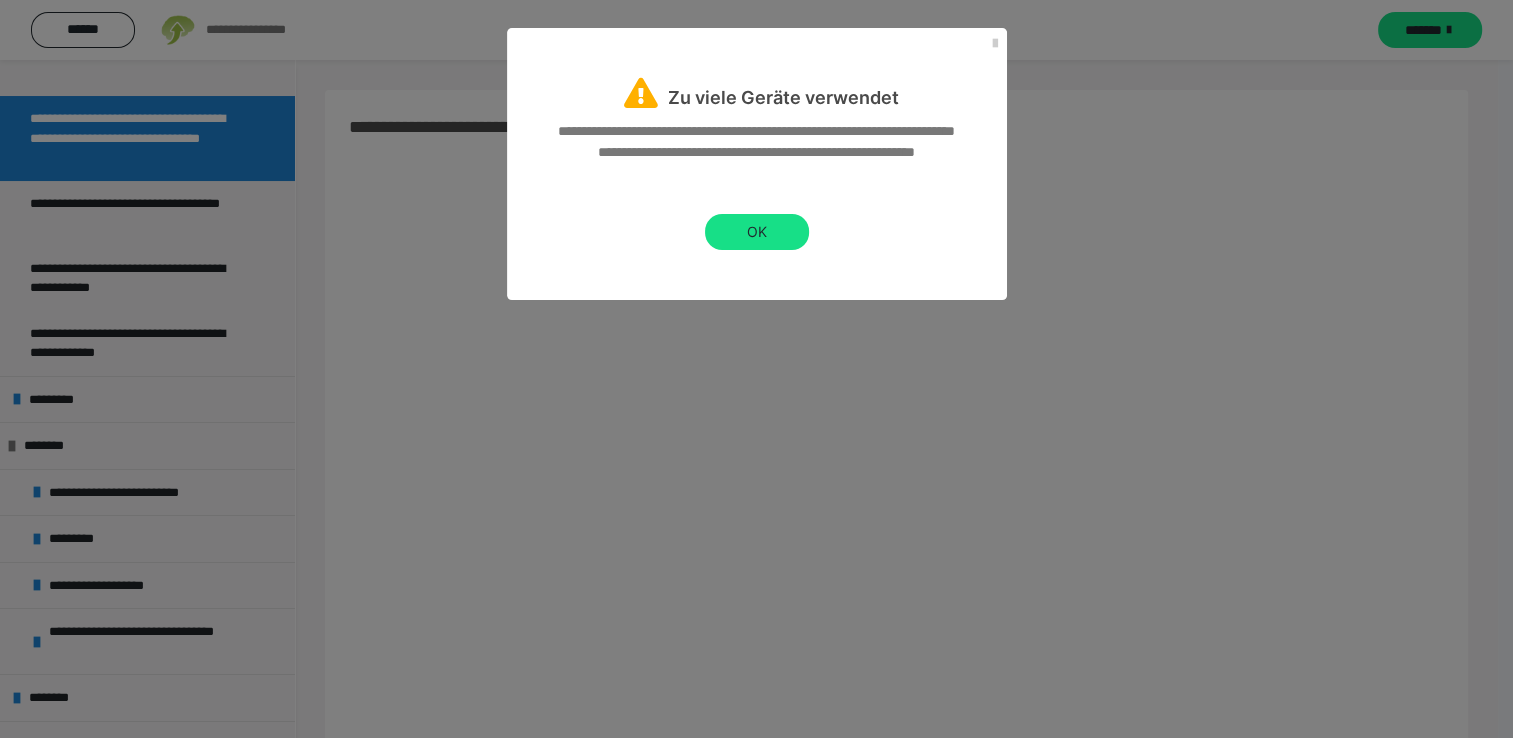 click on "**********" at bounding box center (756, 369) 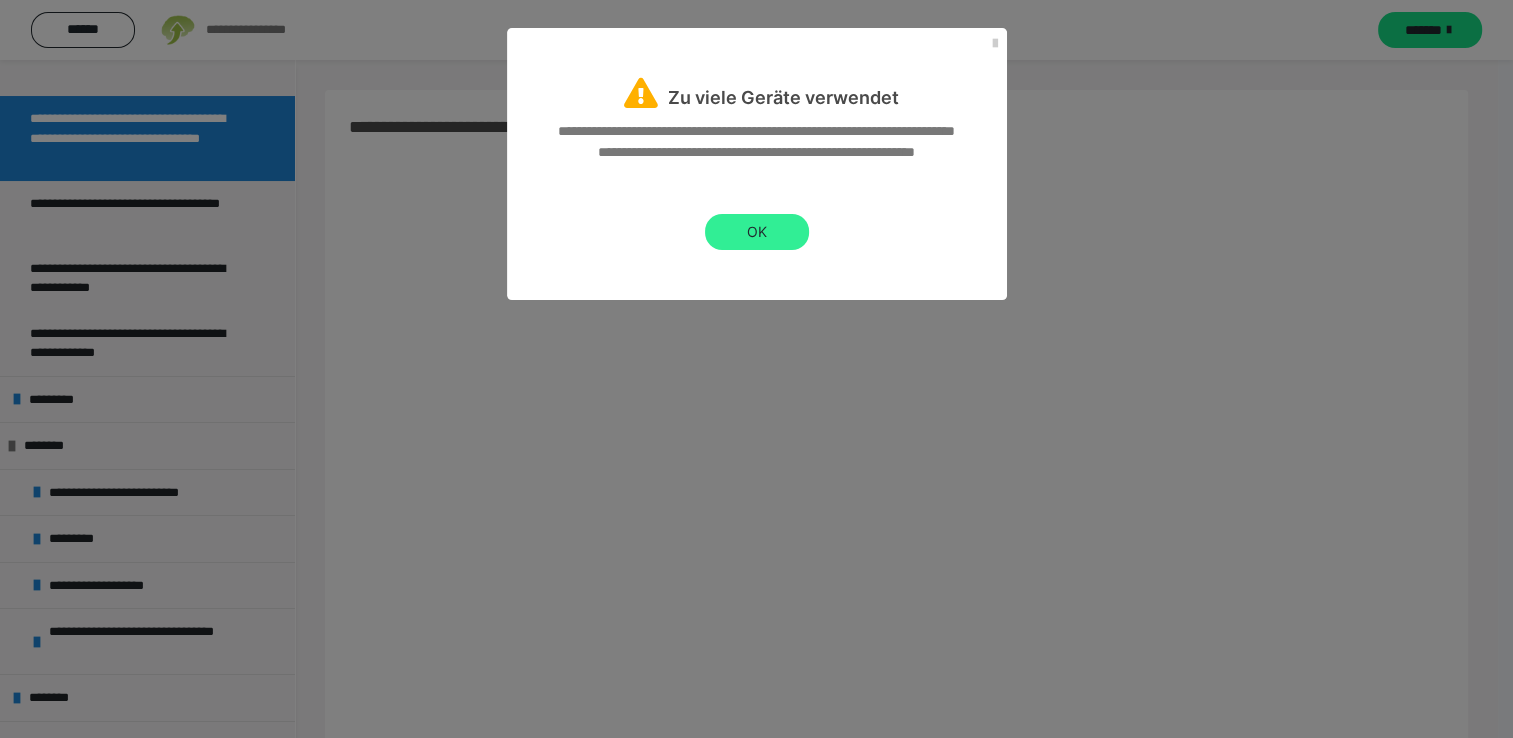 click on "OK" at bounding box center [757, 232] 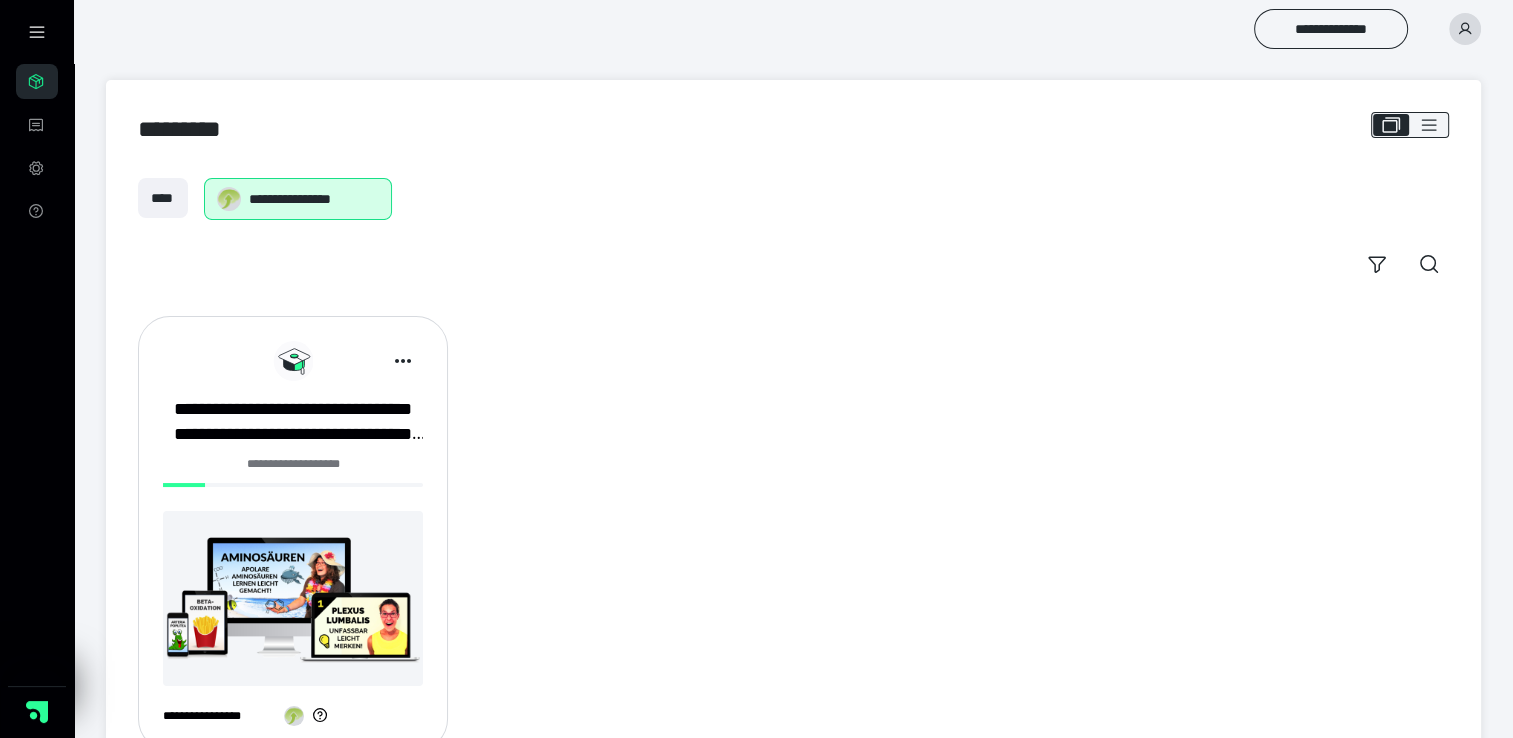 click at bounding box center (293, 598) 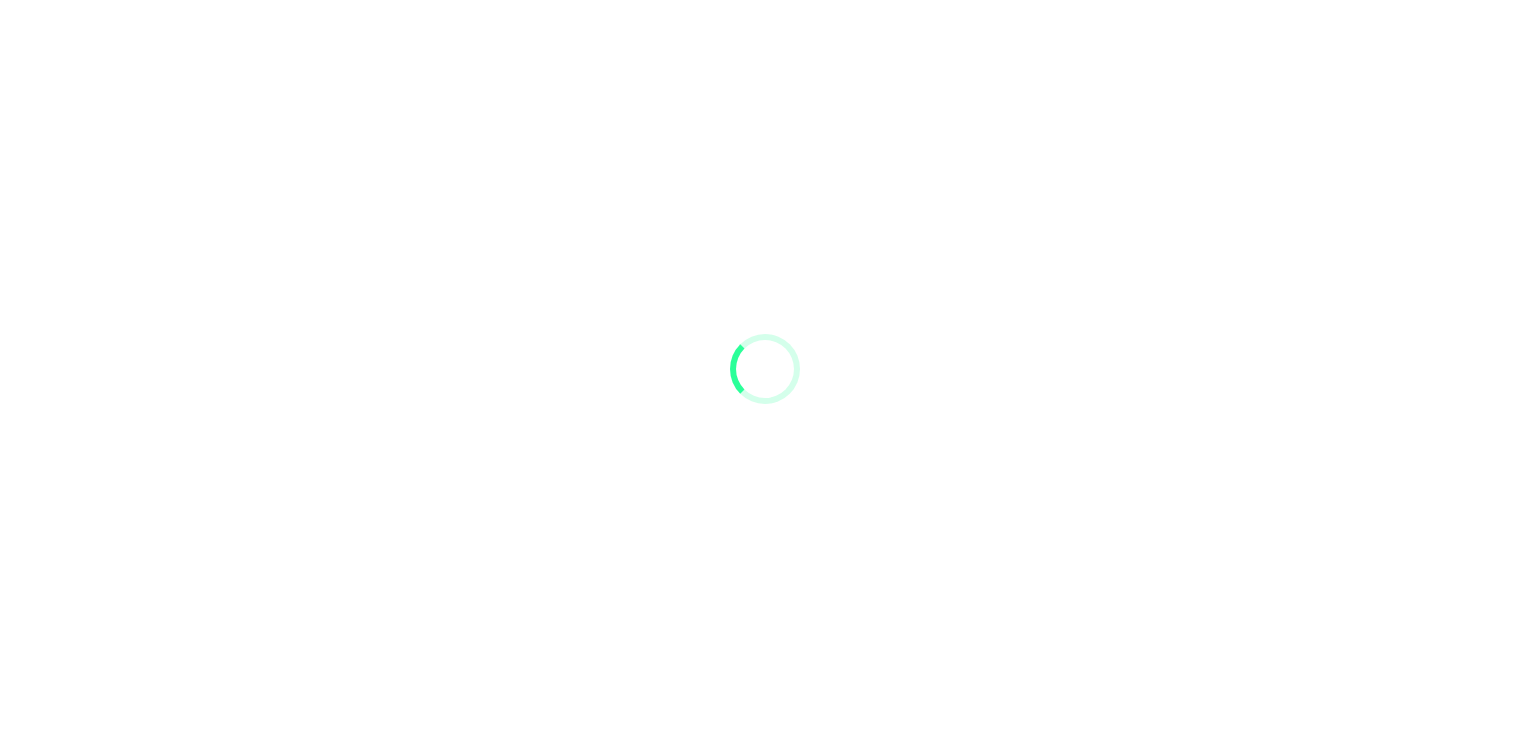 scroll, scrollTop: 0, scrollLeft: 0, axis: both 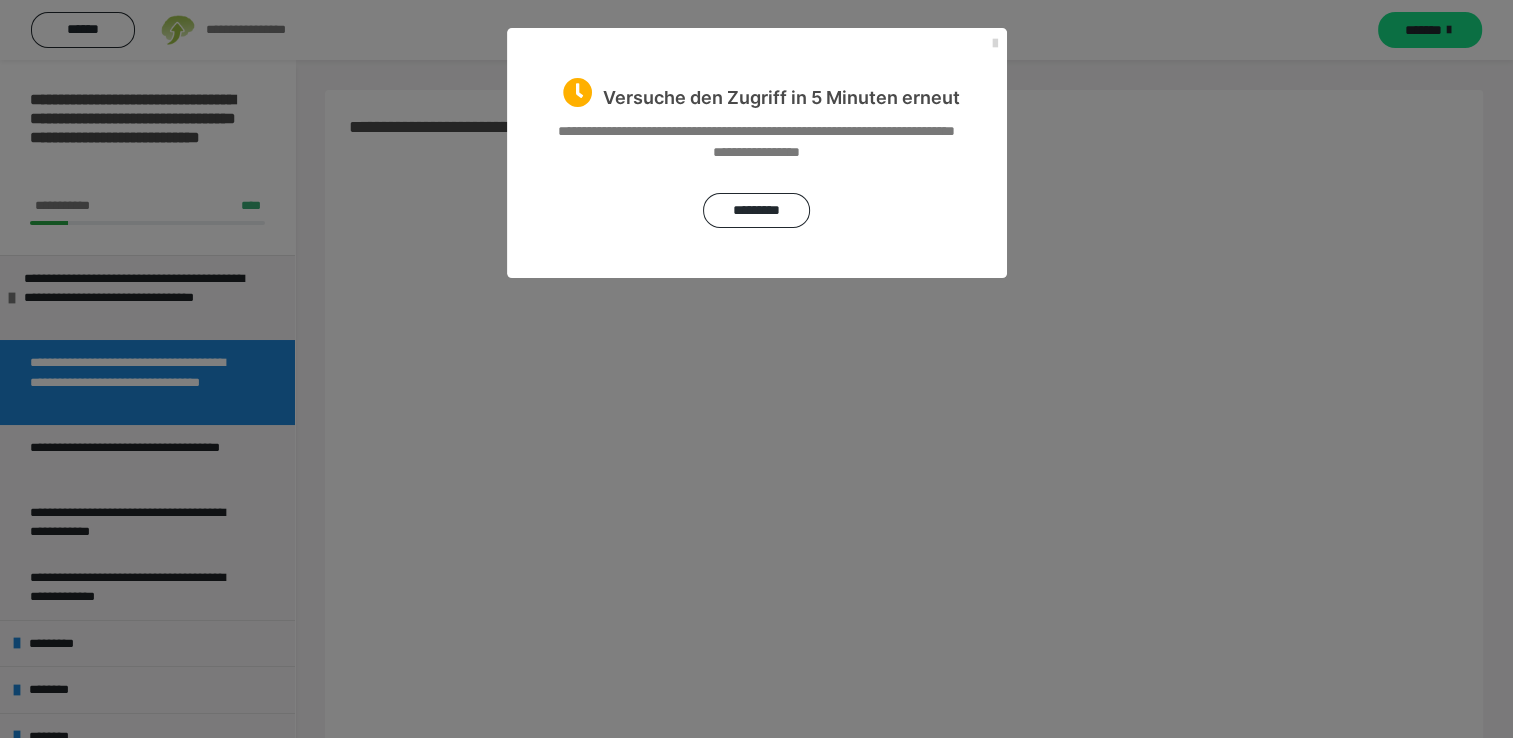 click at bounding box center (995, 44) 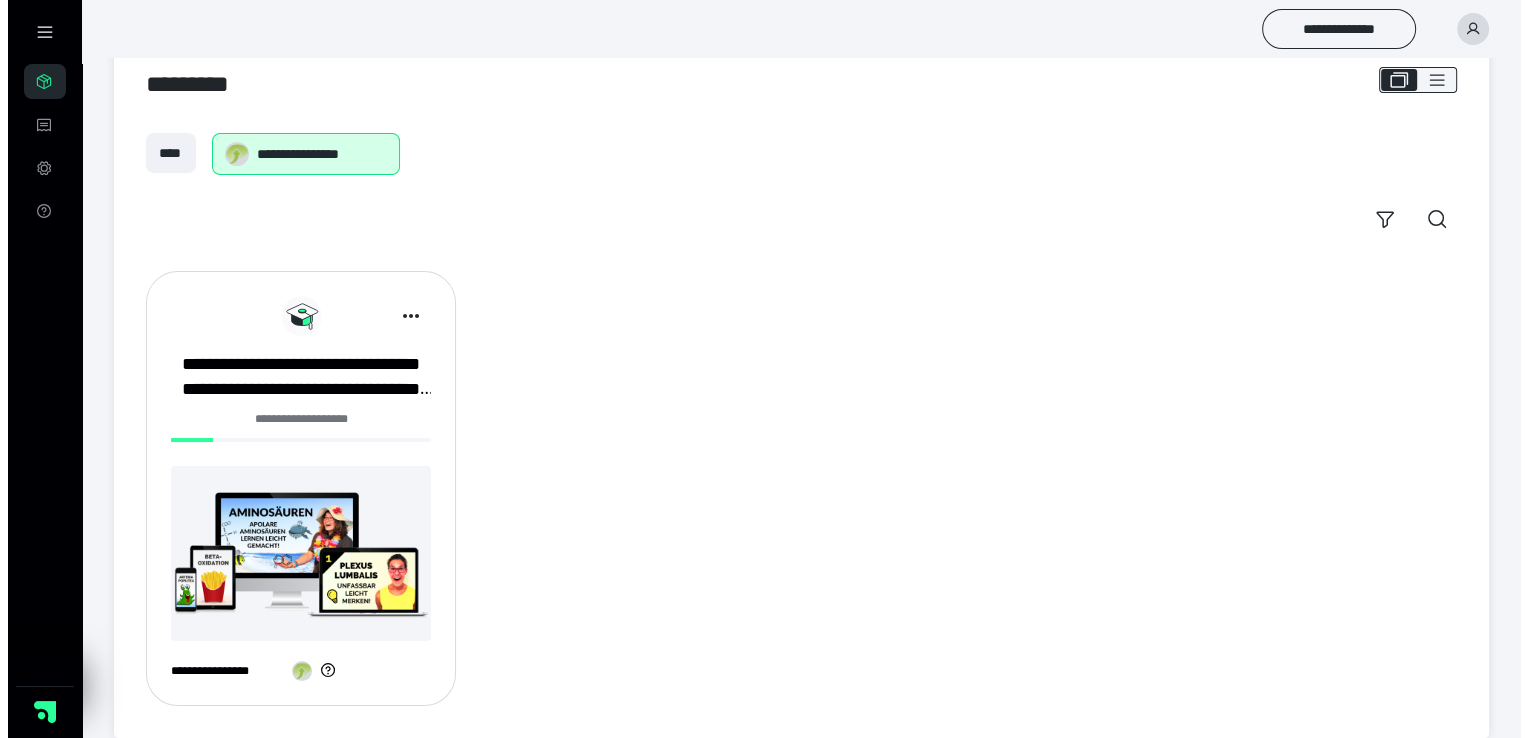 scroll, scrollTop: 0, scrollLeft: 0, axis: both 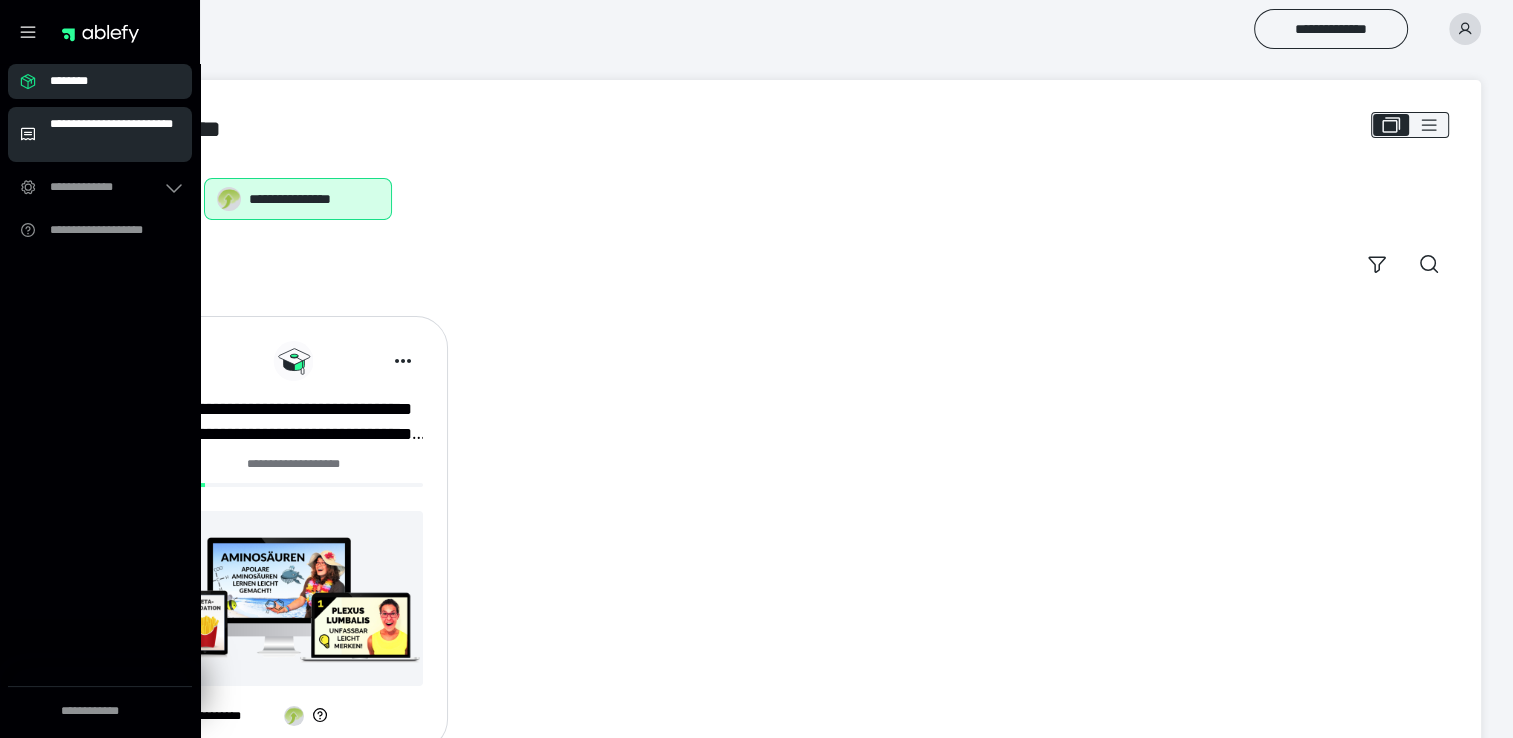 click on "**********" at bounding box center (115, 134) 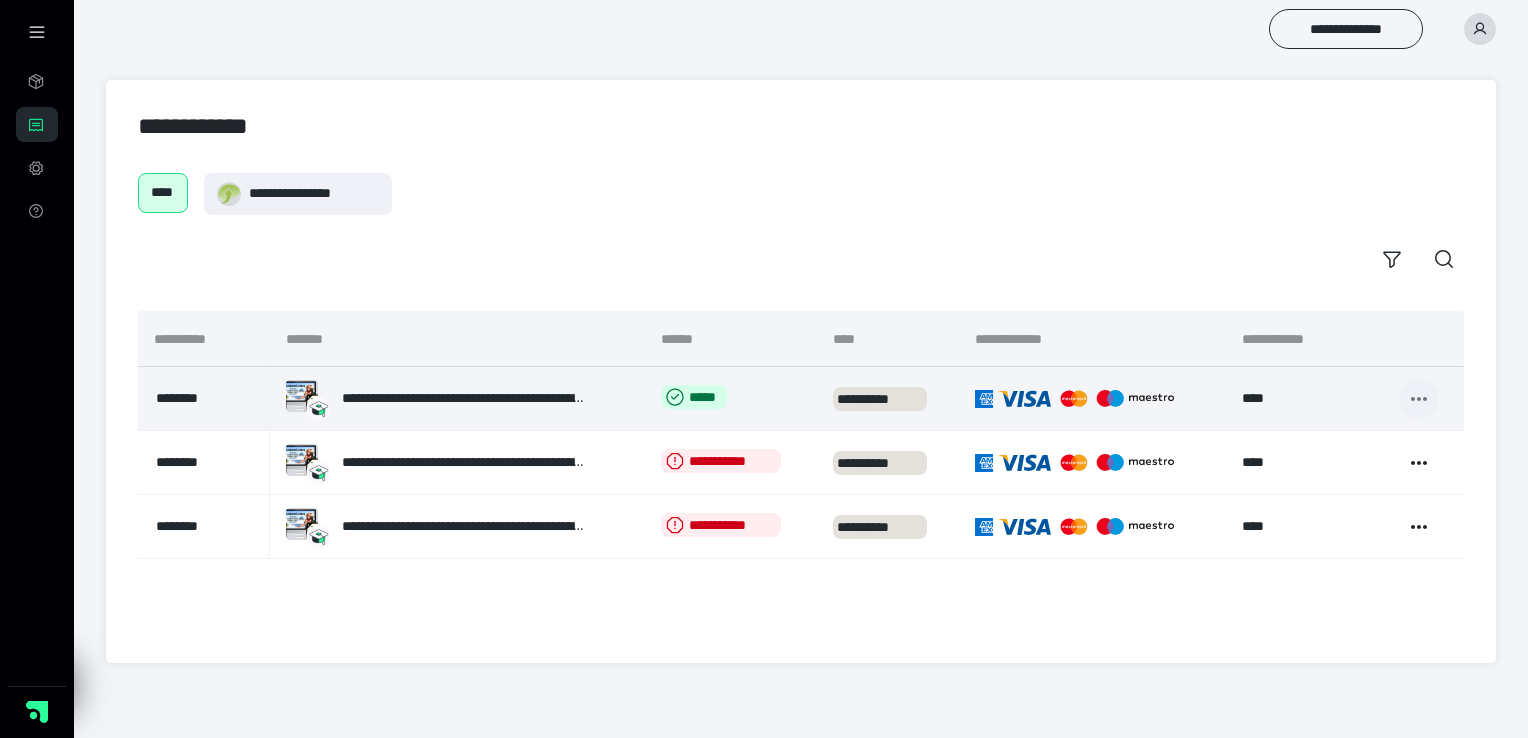 click 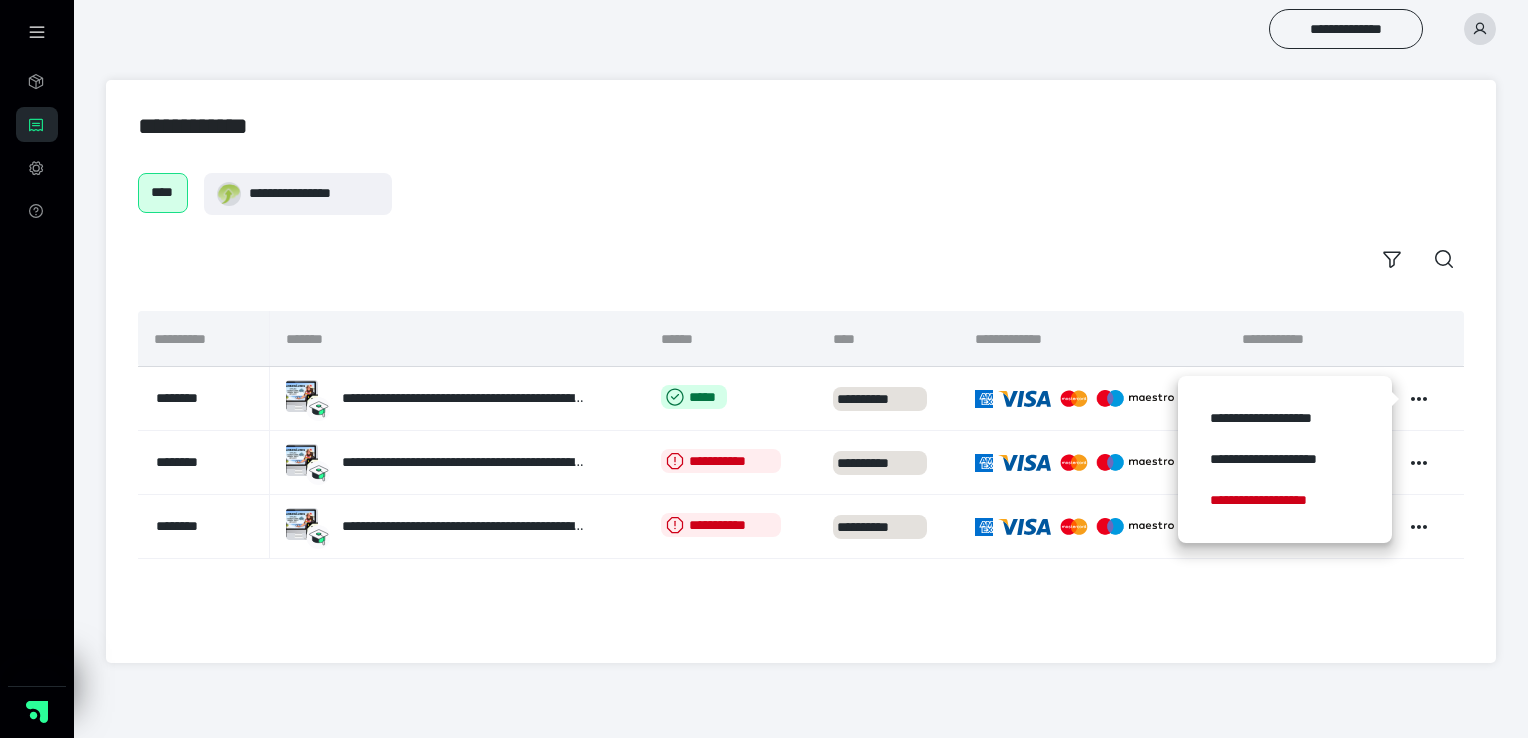 click on "**********" at bounding box center [801, 226] 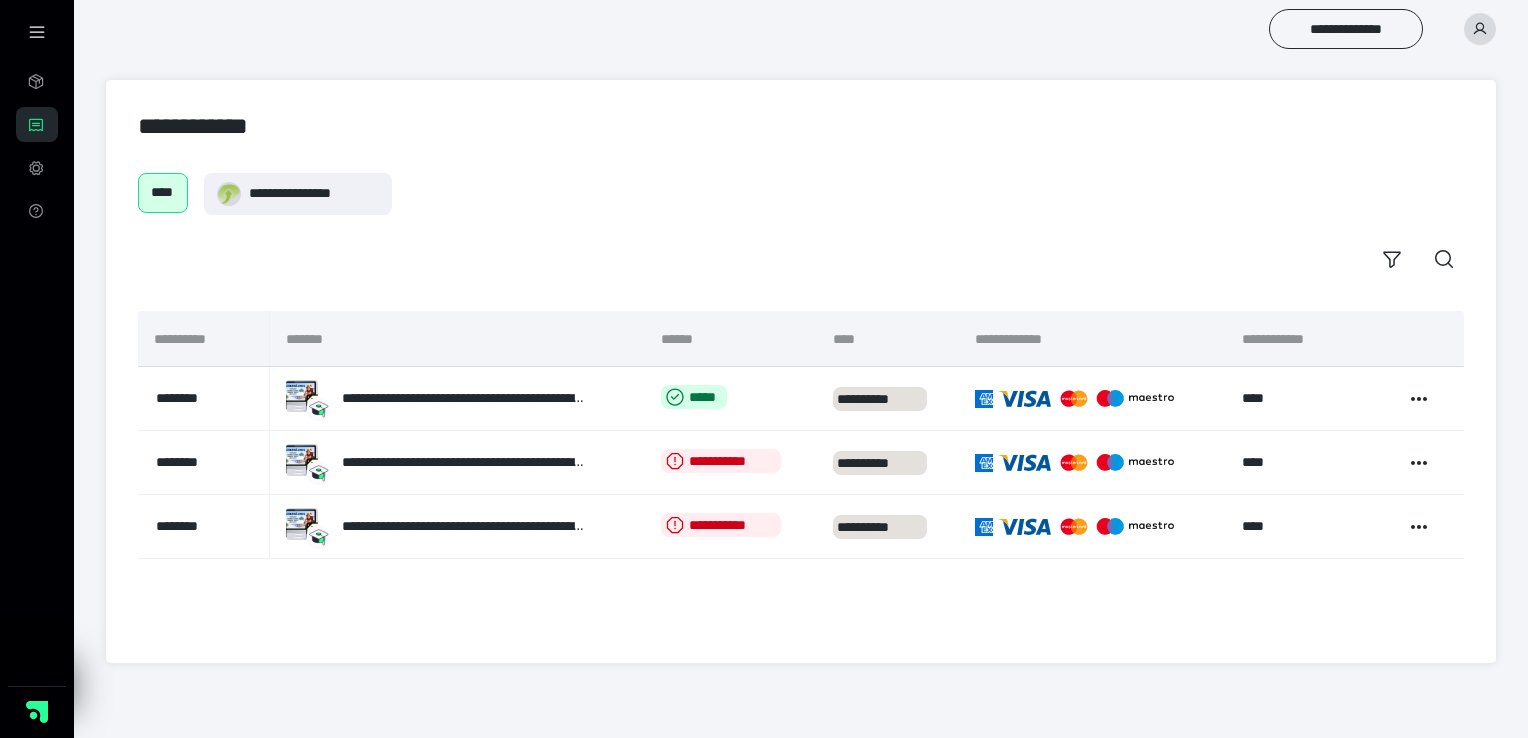 click on "**********" at bounding box center (801, 194) 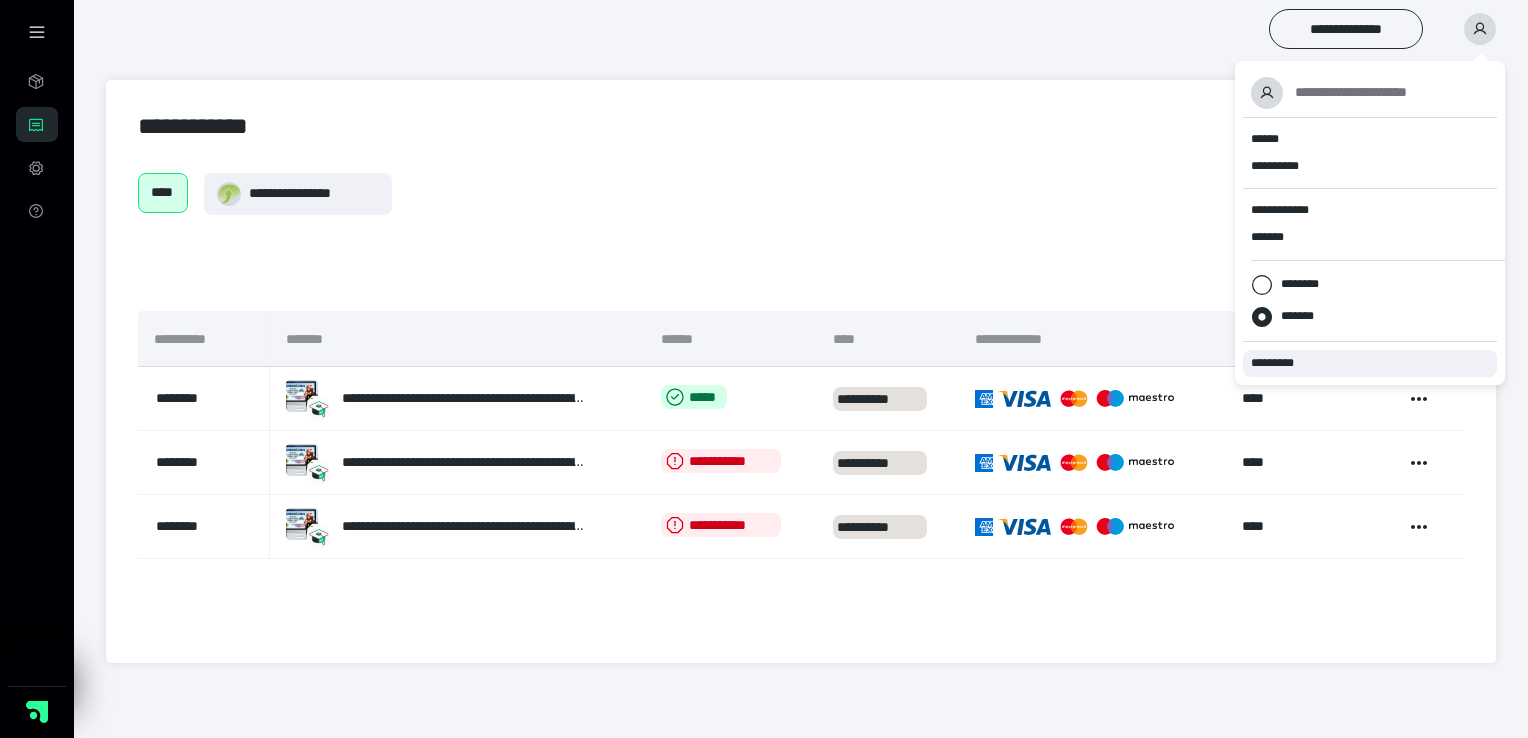 click on "*********" at bounding box center [1281, 363] 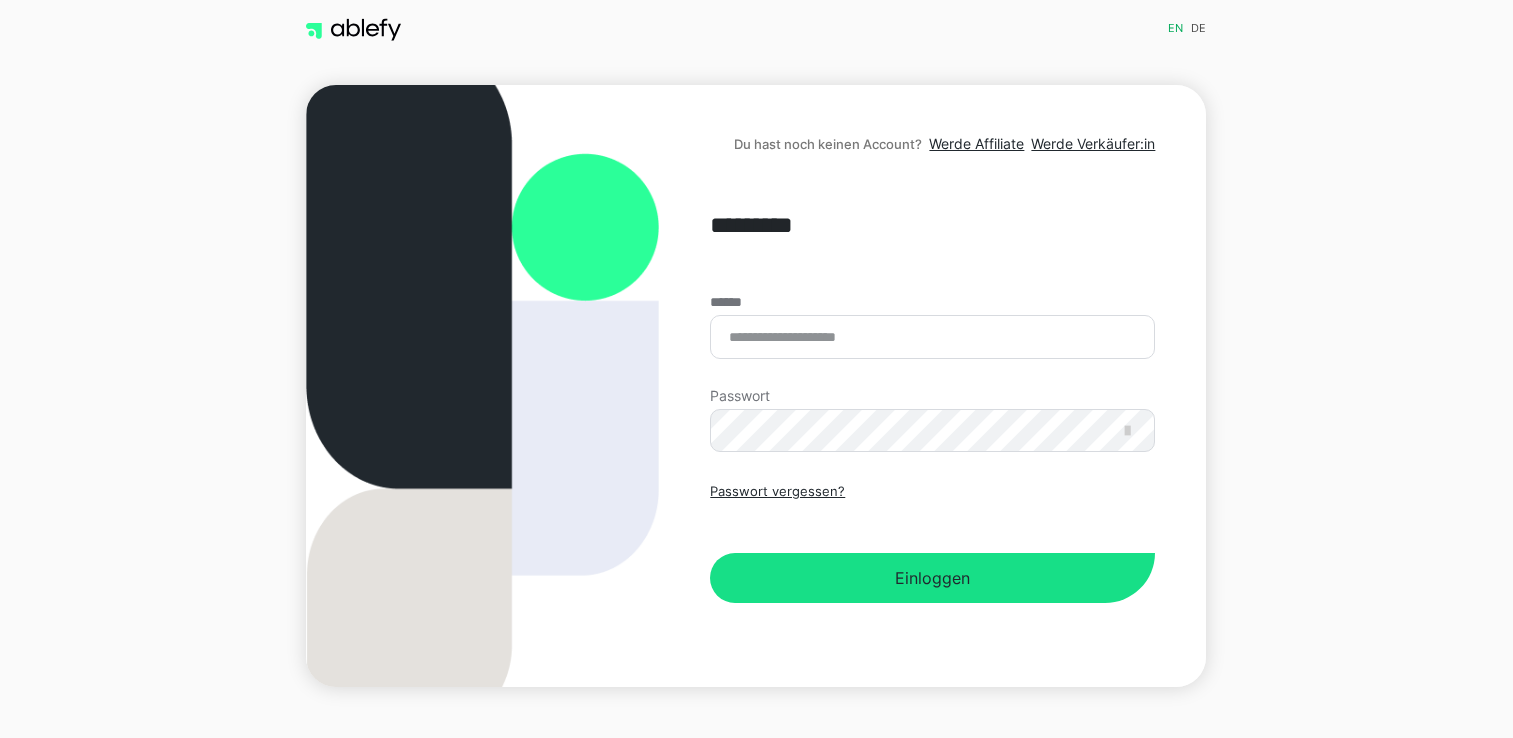 scroll, scrollTop: 0, scrollLeft: 0, axis: both 